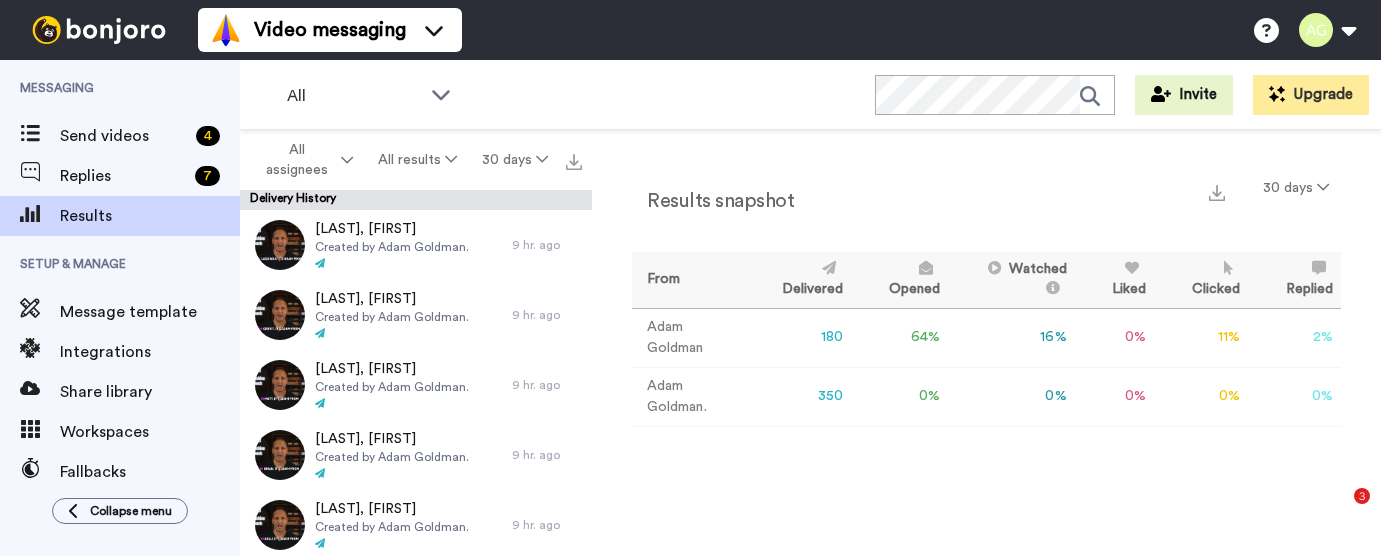 scroll, scrollTop: 0, scrollLeft: 0, axis: both 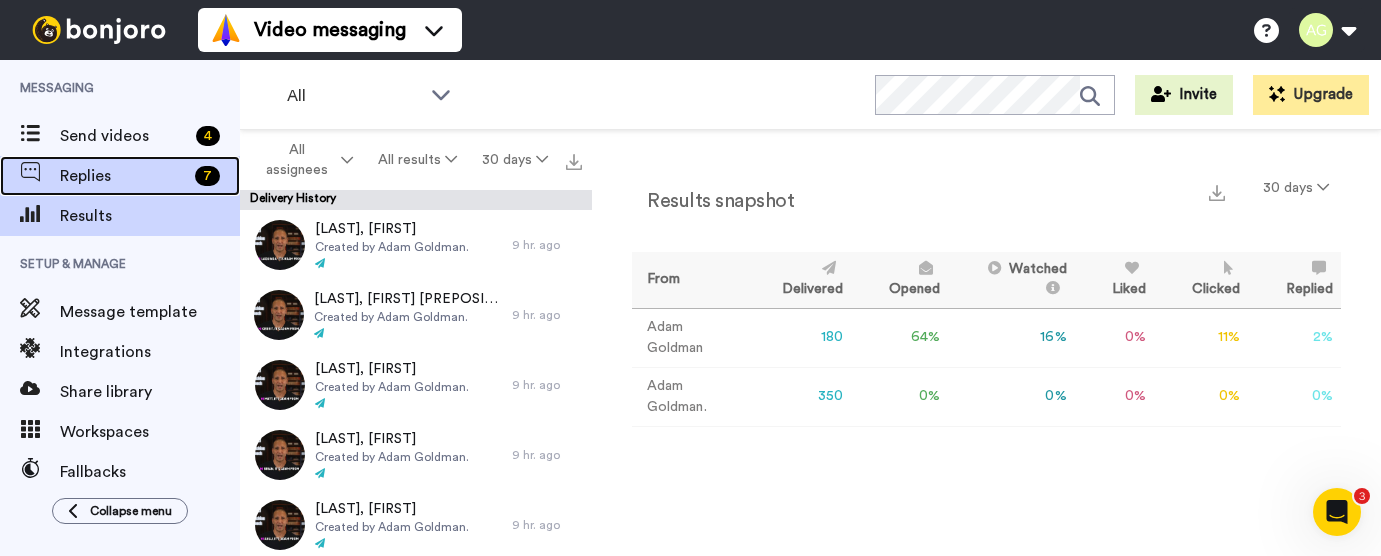 click on "Replies" at bounding box center (123, 176) 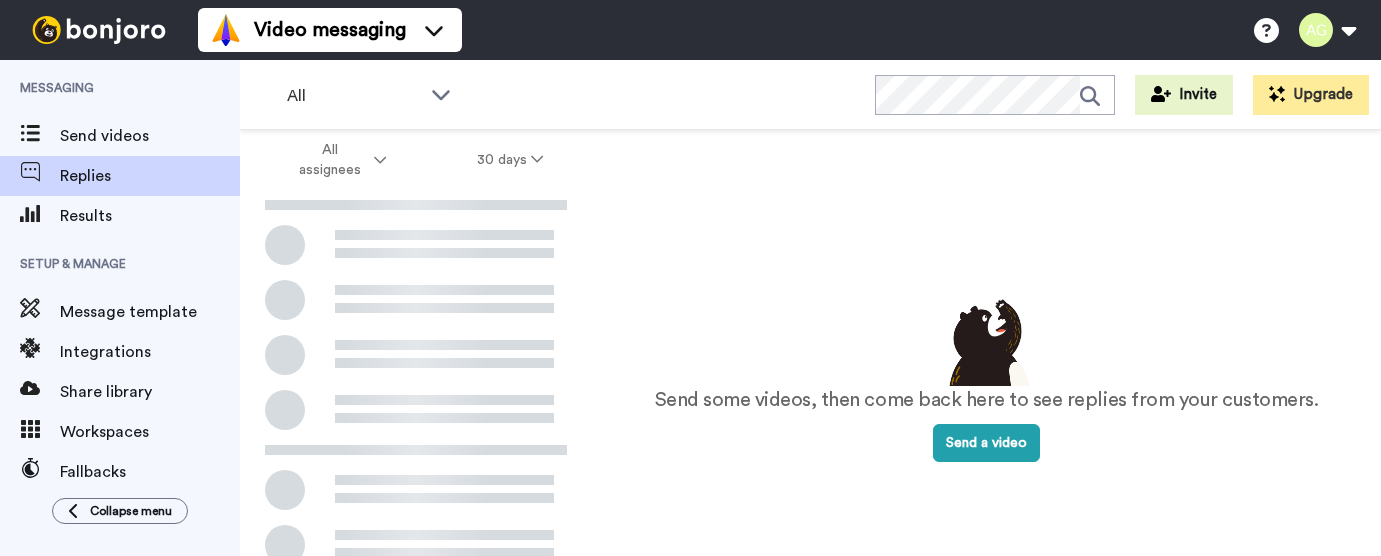 scroll, scrollTop: 0, scrollLeft: 0, axis: both 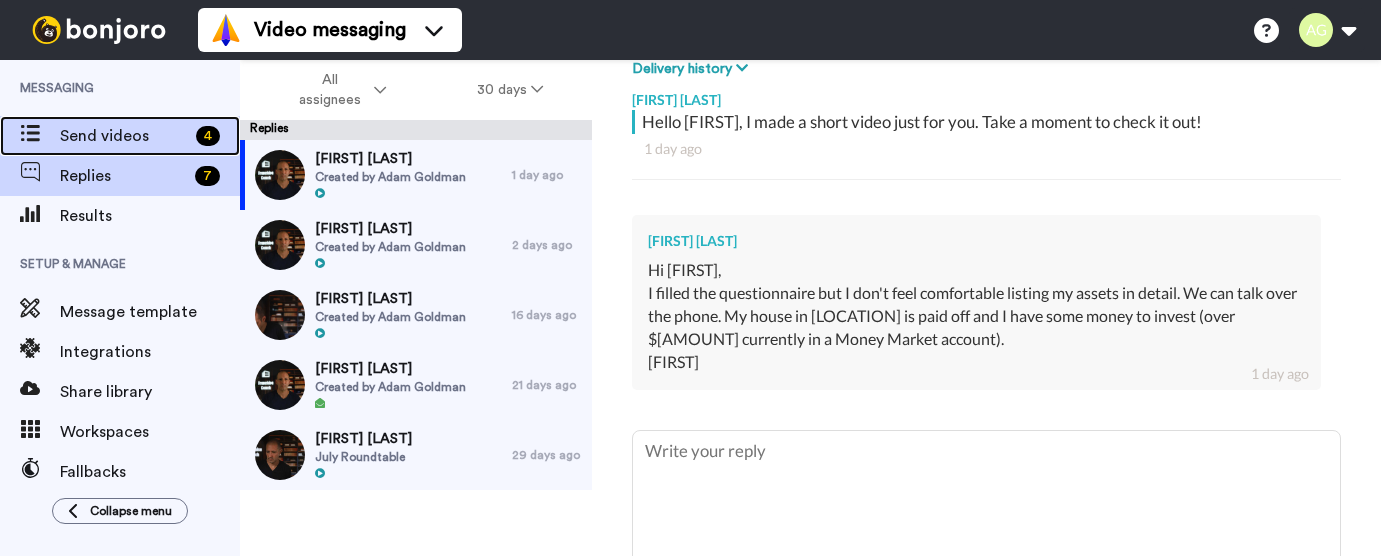 click on "Send videos" at bounding box center [124, 136] 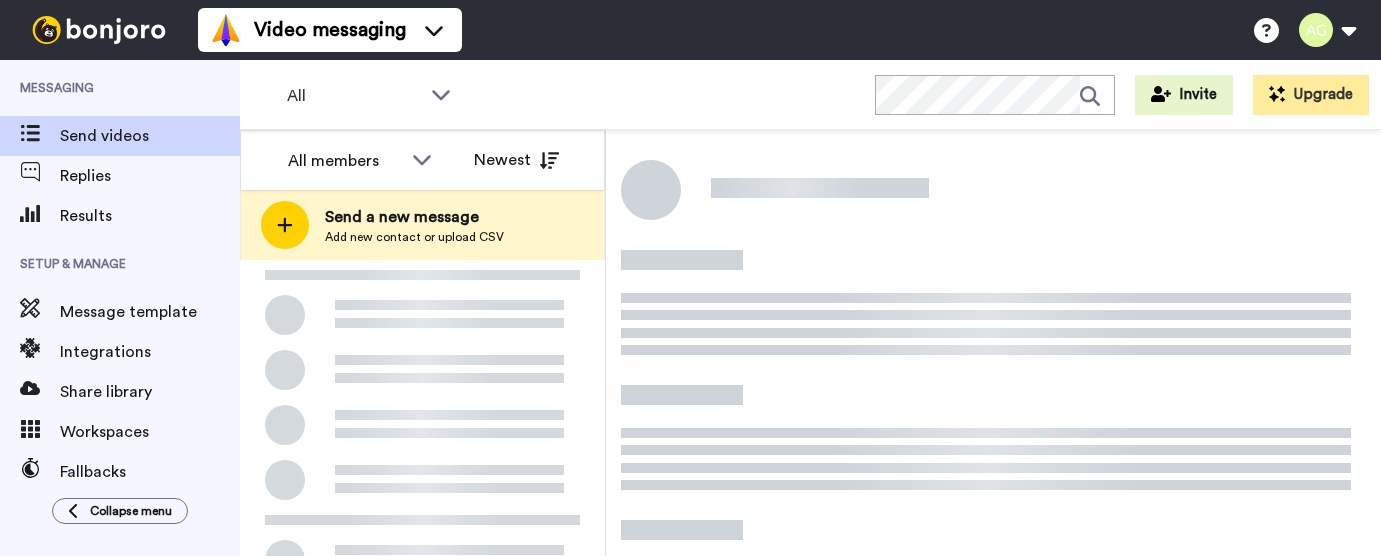 scroll, scrollTop: 0, scrollLeft: 0, axis: both 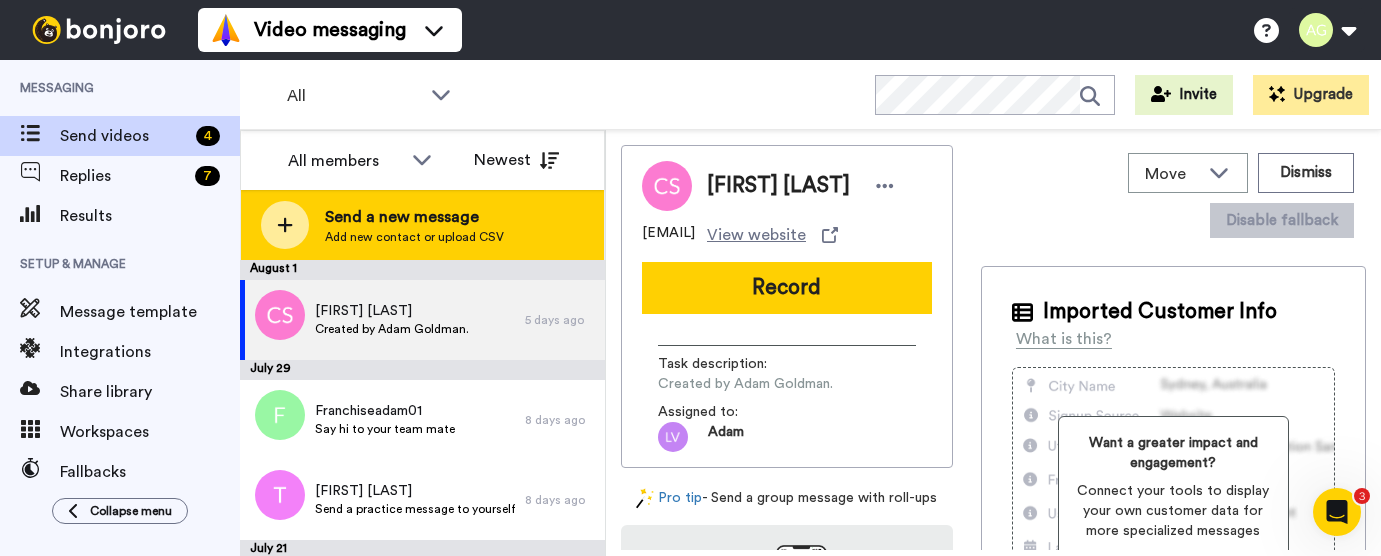 click on "Send a new message Add new contact or upload CSV" at bounding box center [422, 225] 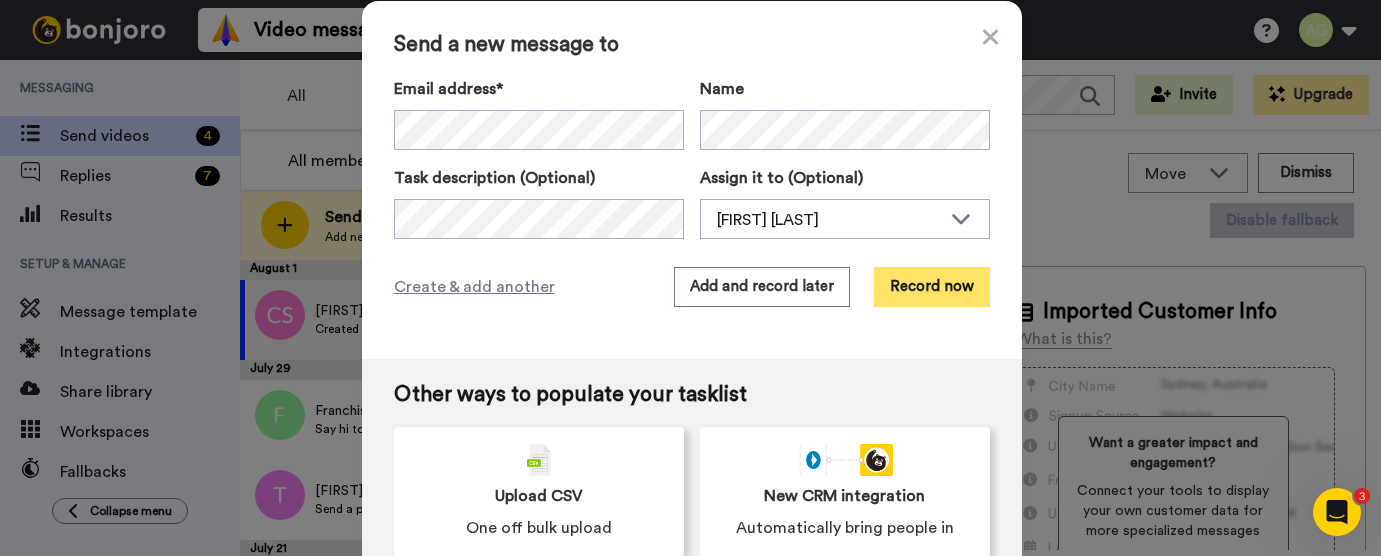 click on "Record now" at bounding box center [932, 287] 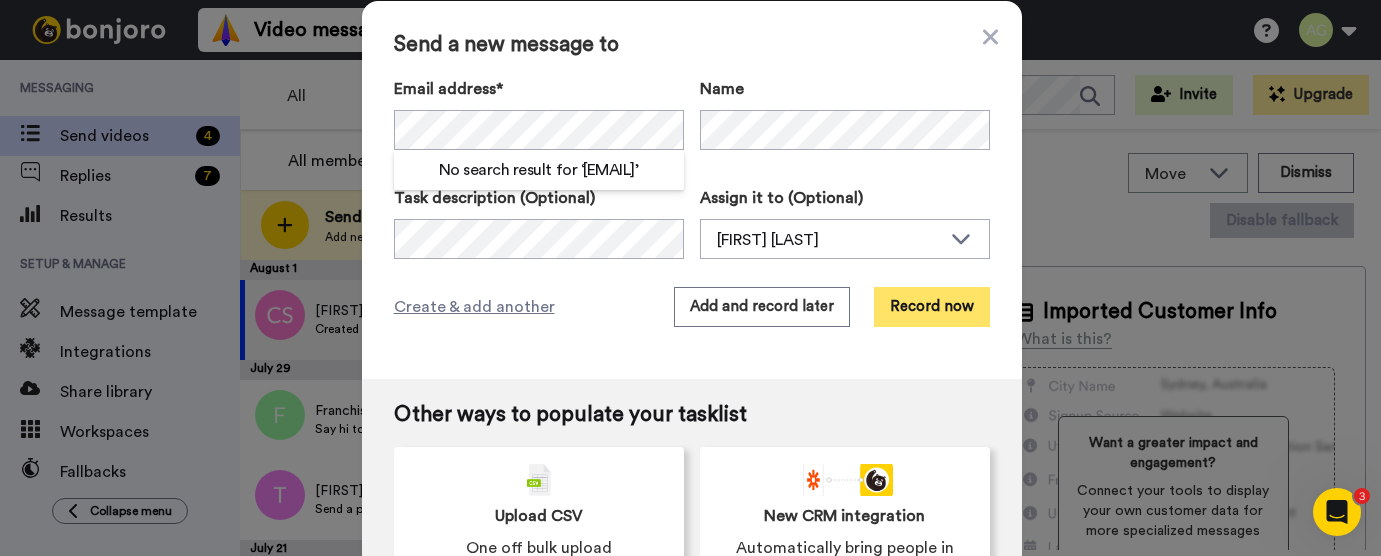 click on "Record now" at bounding box center (932, 307) 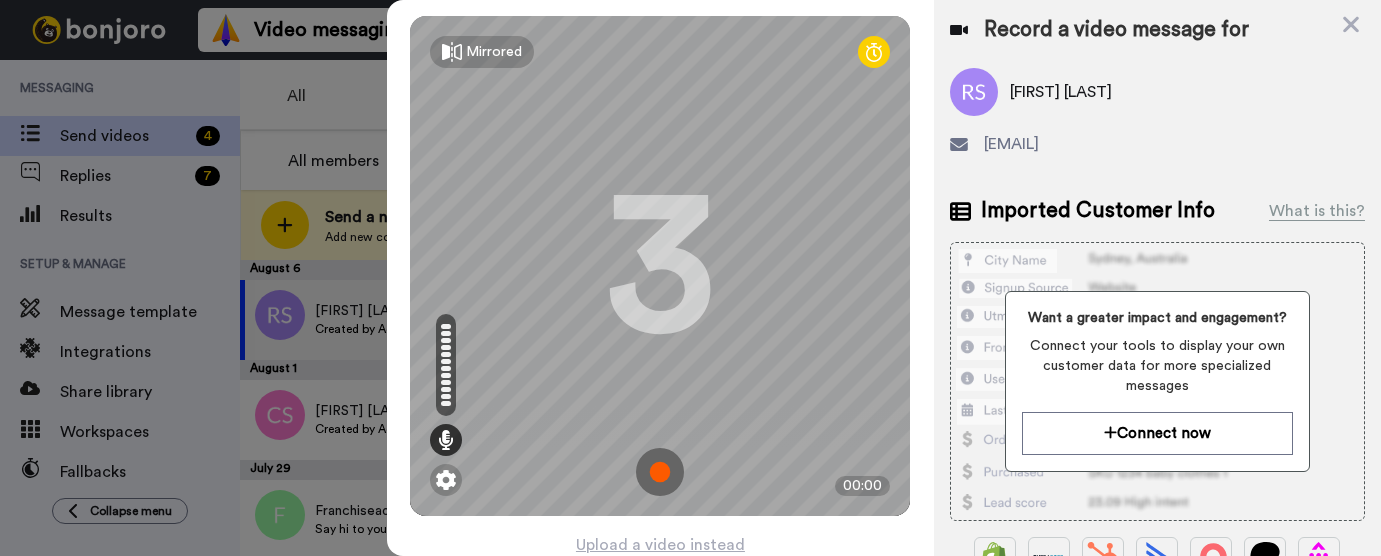 scroll, scrollTop: 72, scrollLeft: 0, axis: vertical 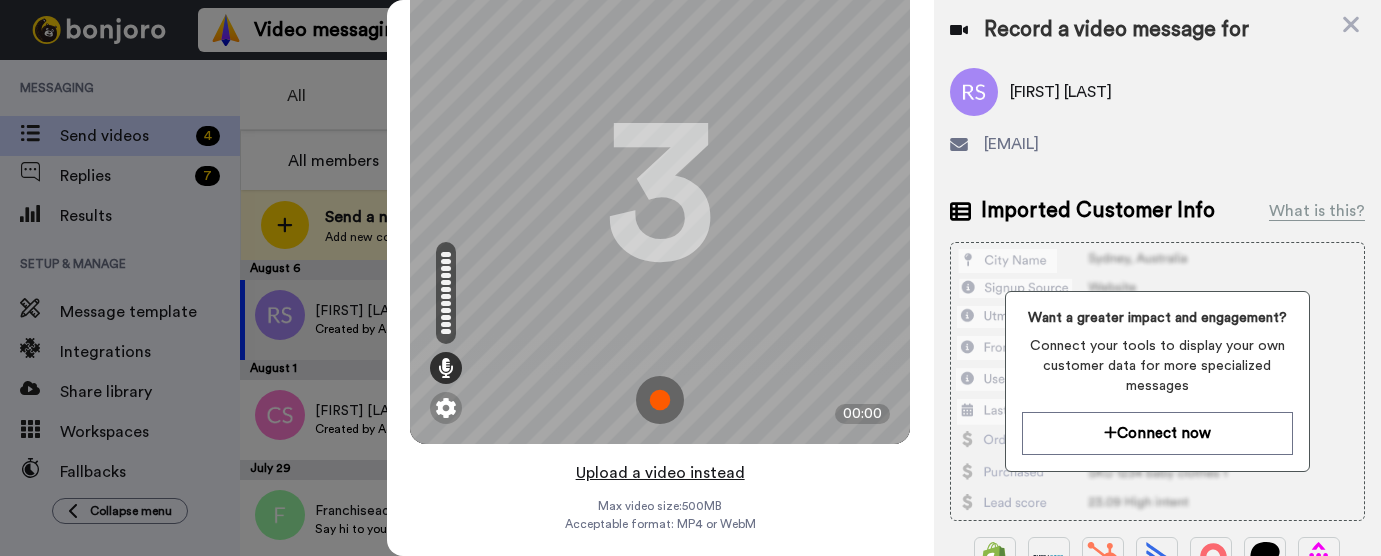 click on "Upload a video instead" at bounding box center [660, 473] 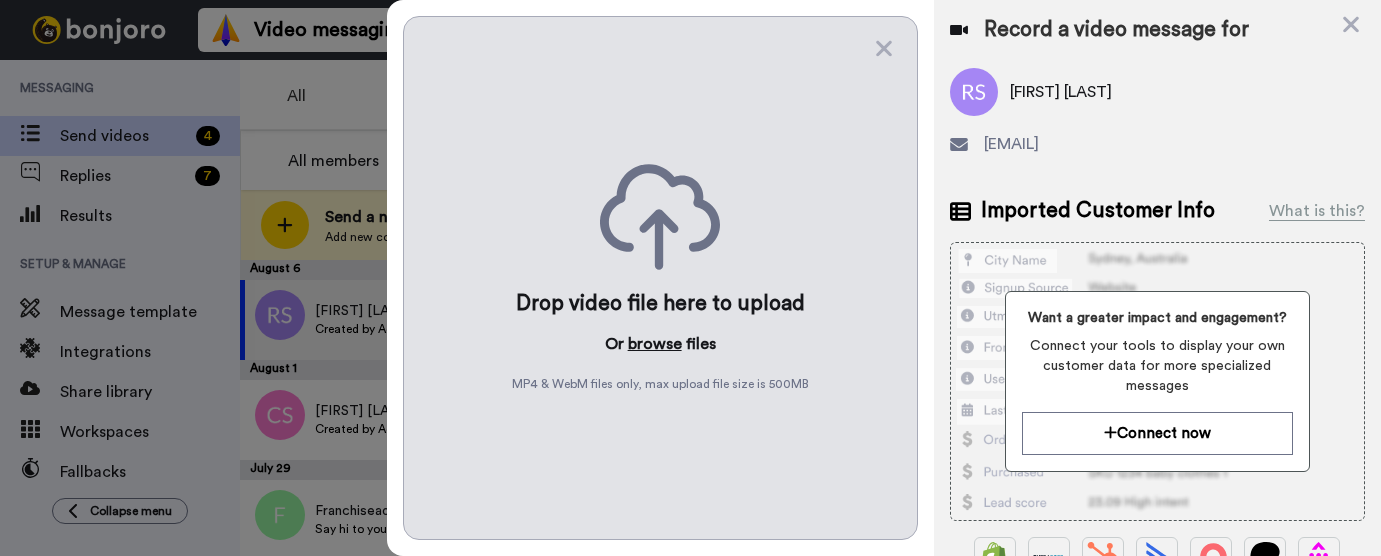 click on "browse" at bounding box center [655, 344] 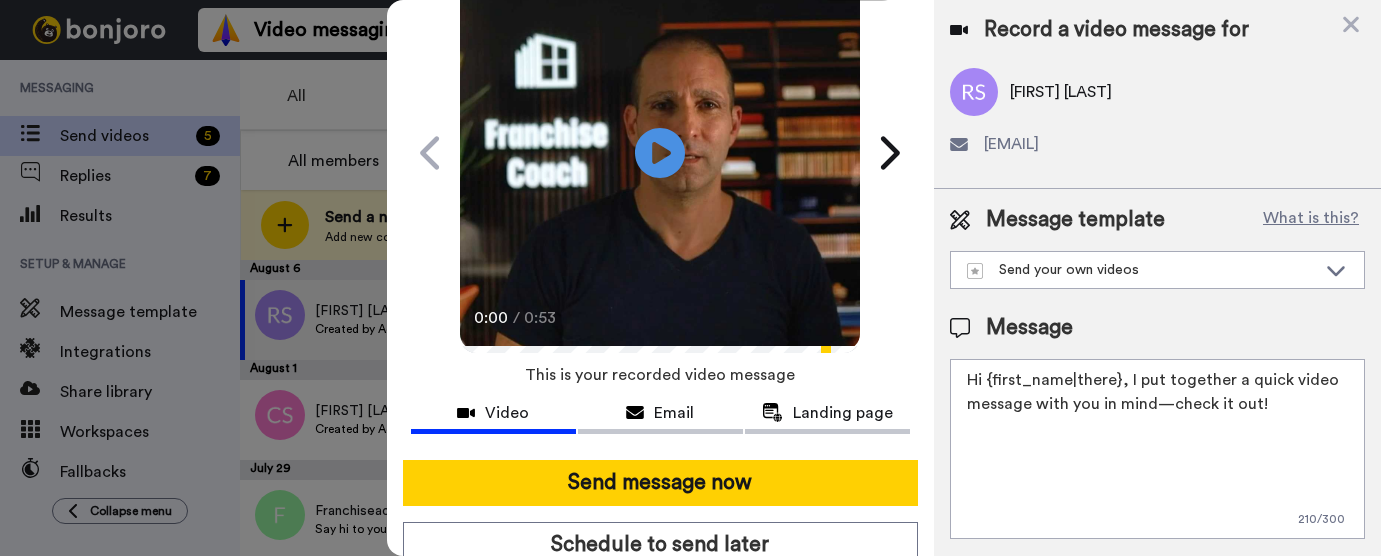 scroll, scrollTop: 189, scrollLeft: 0, axis: vertical 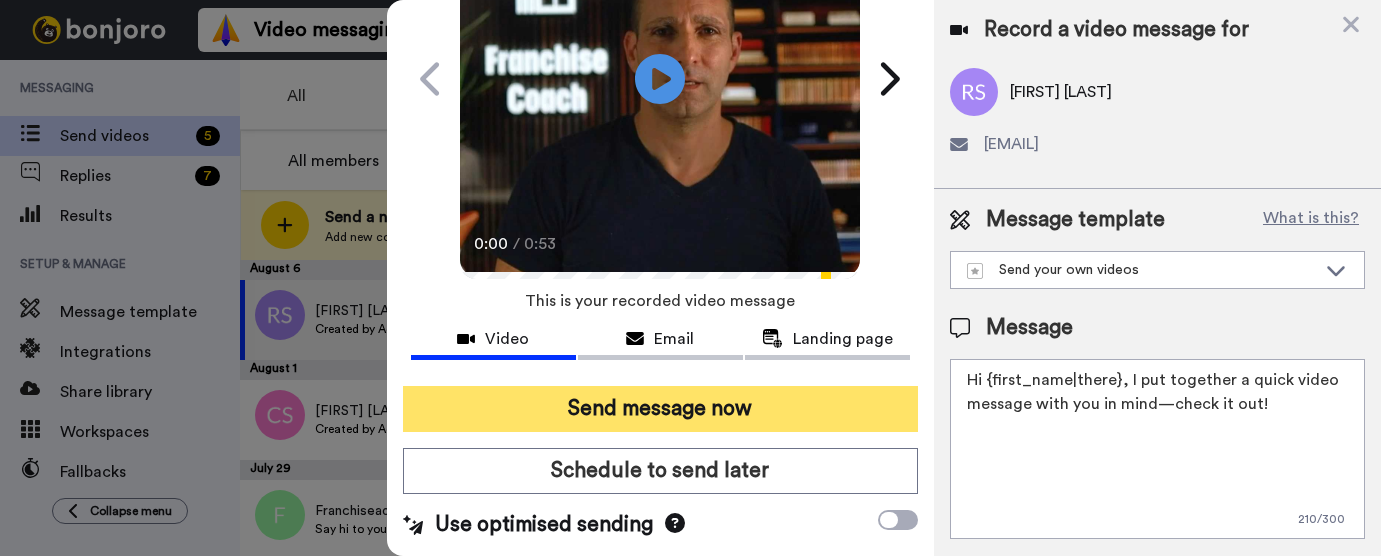 click on "Send message now" at bounding box center (660, 409) 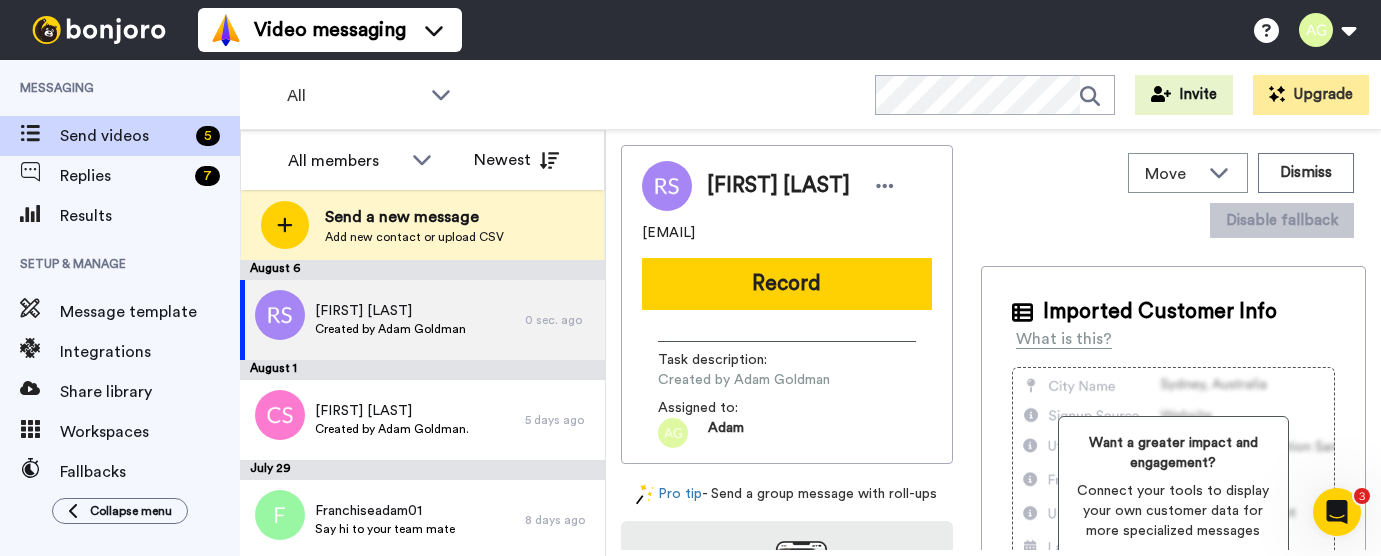 scroll, scrollTop: 0, scrollLeft: 0, axis: both 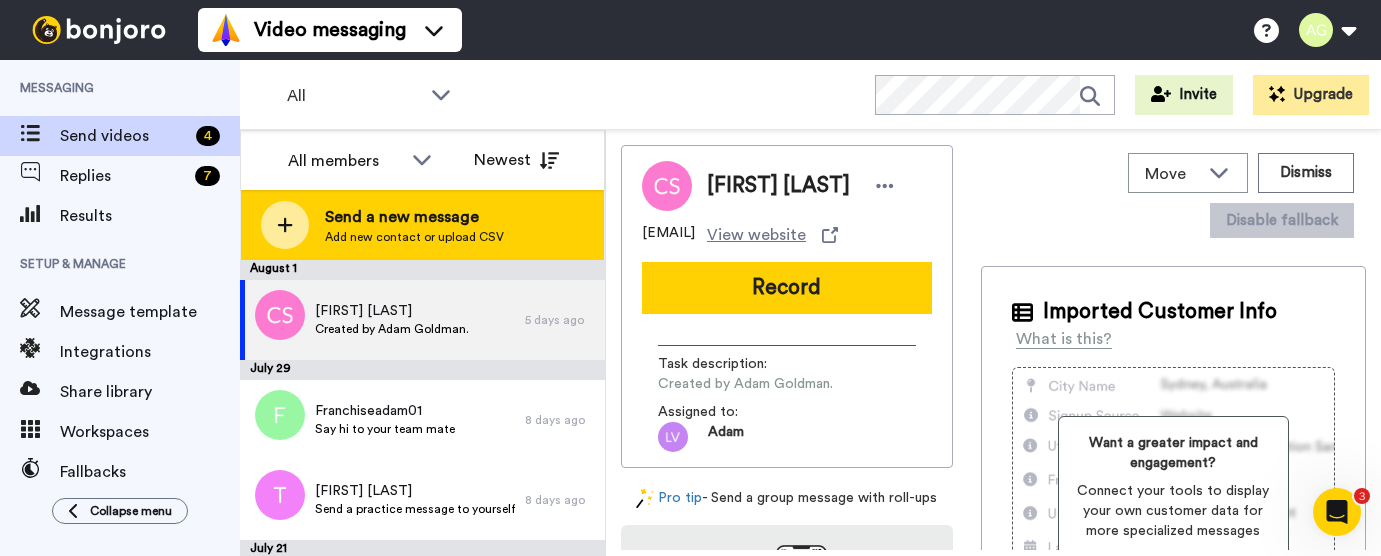 click 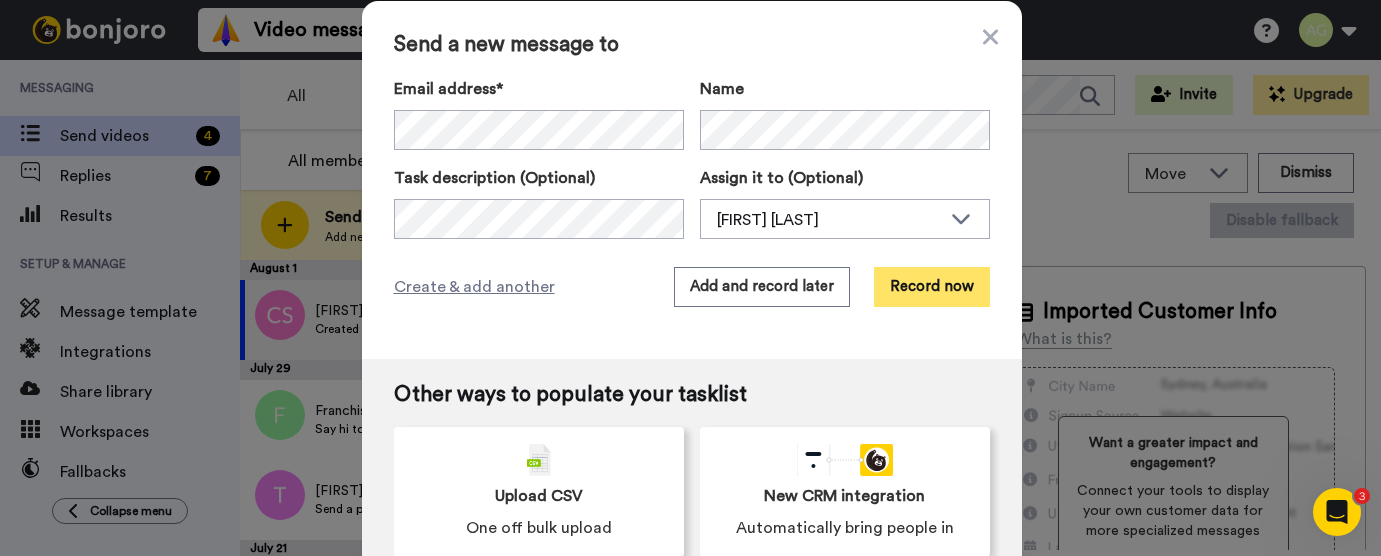 click on "Record now" at bounding box center [932, 287] 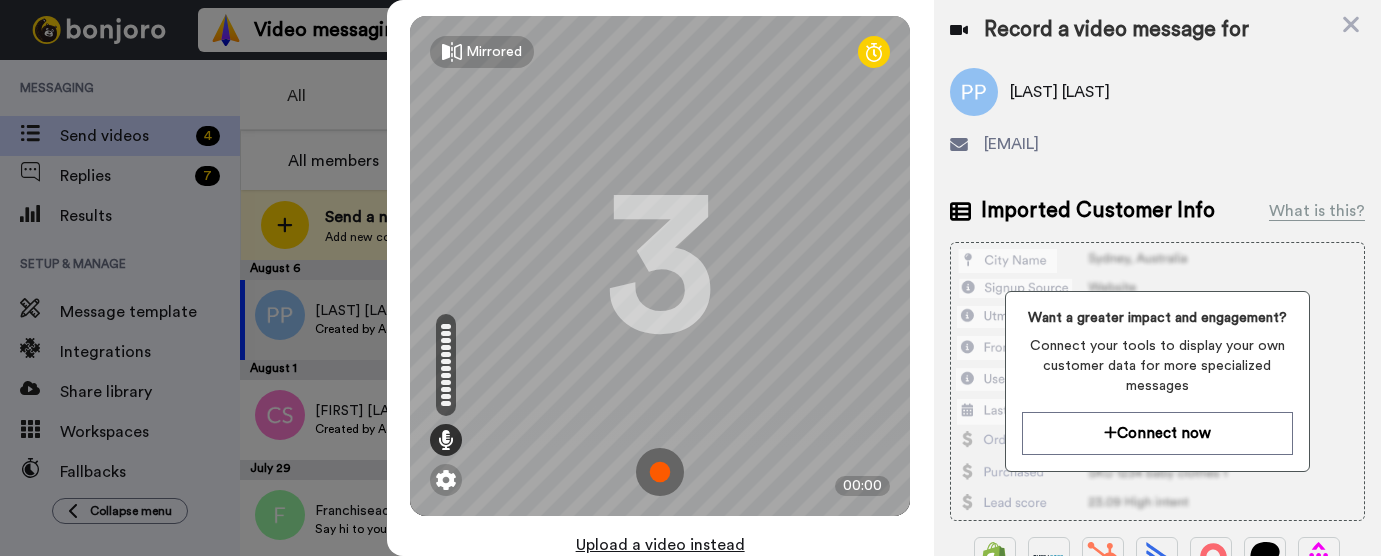 click on "Upload a video instead" at bounding box center [660, 545] 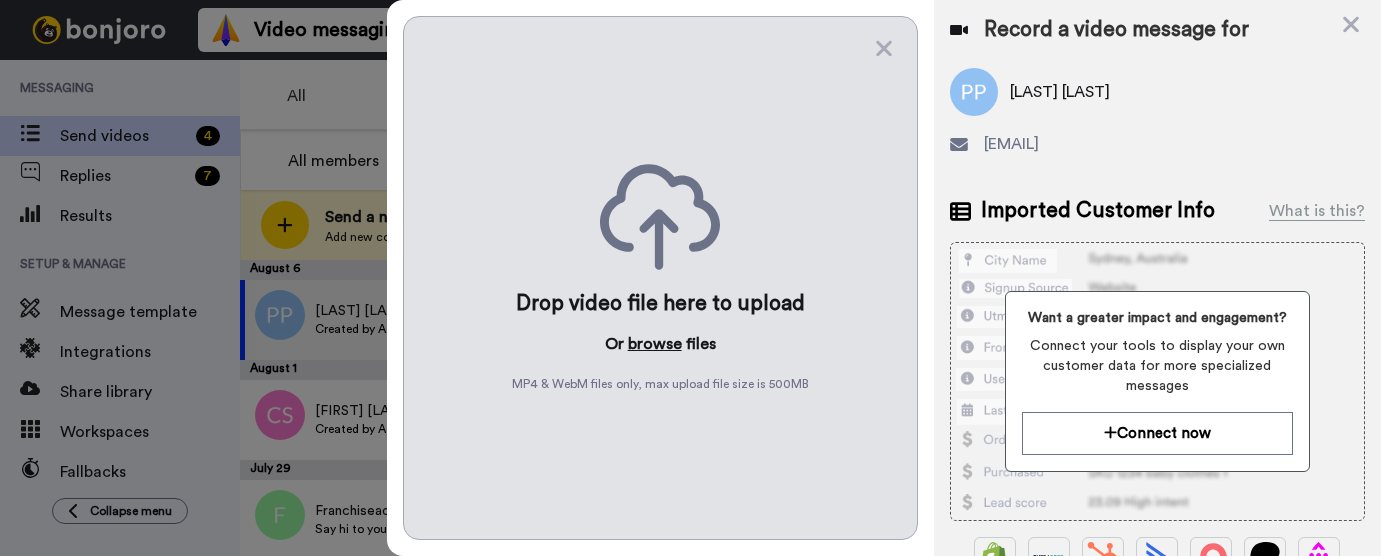 click on "browse" at bounding box center (655, 344) 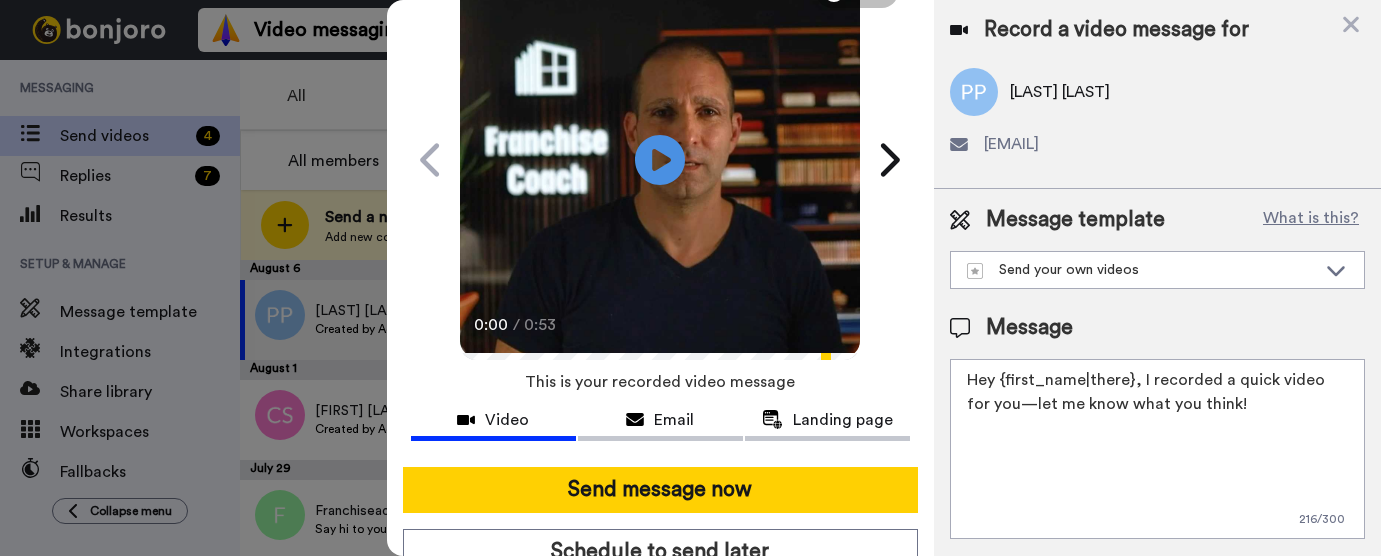 scroll, scrollTop: 189, scrollLeft: 0, axis: vertical 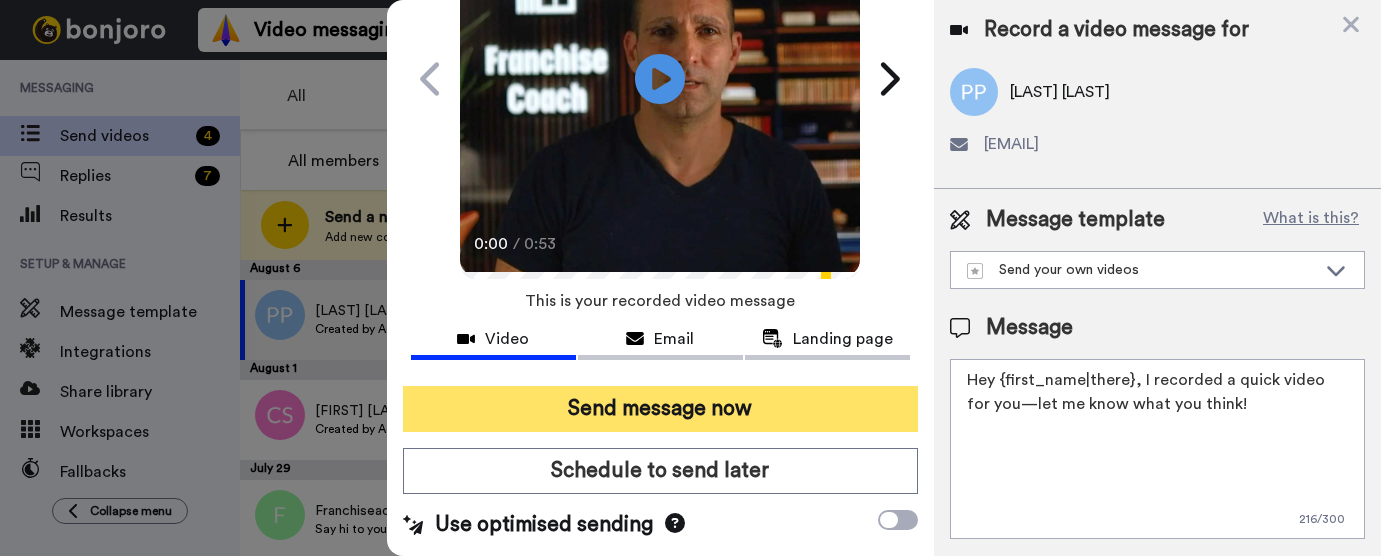 click on "Send message now" at bounding box center (660, 409) 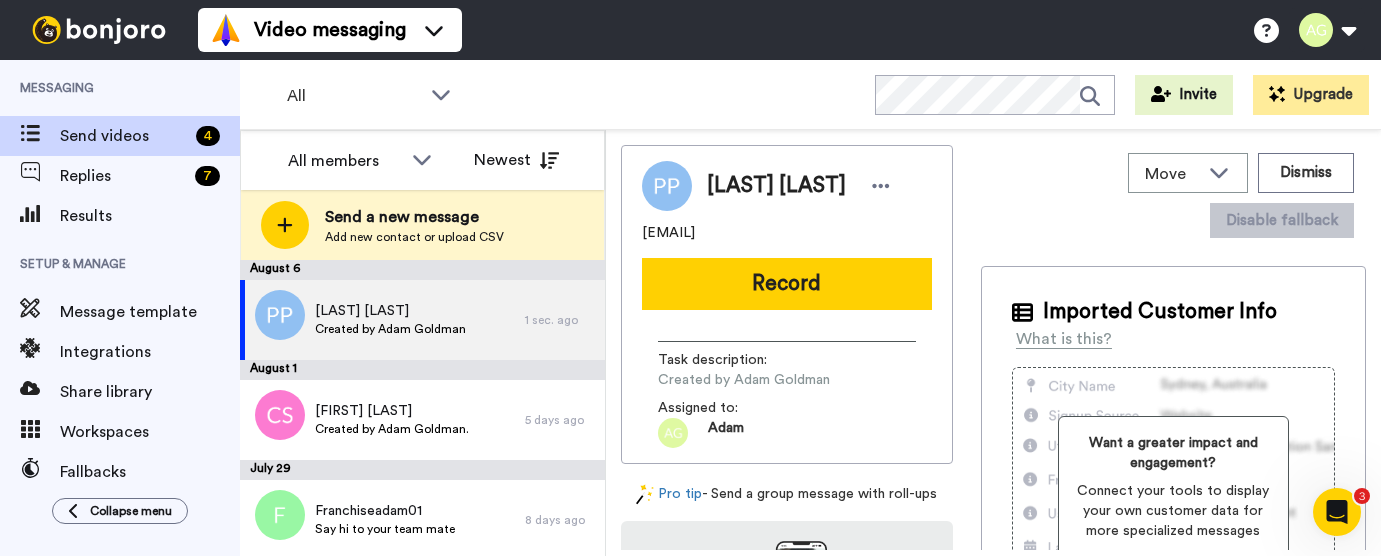 scroll, scrollTop: 0, scrollLeft: 0, axis: both 